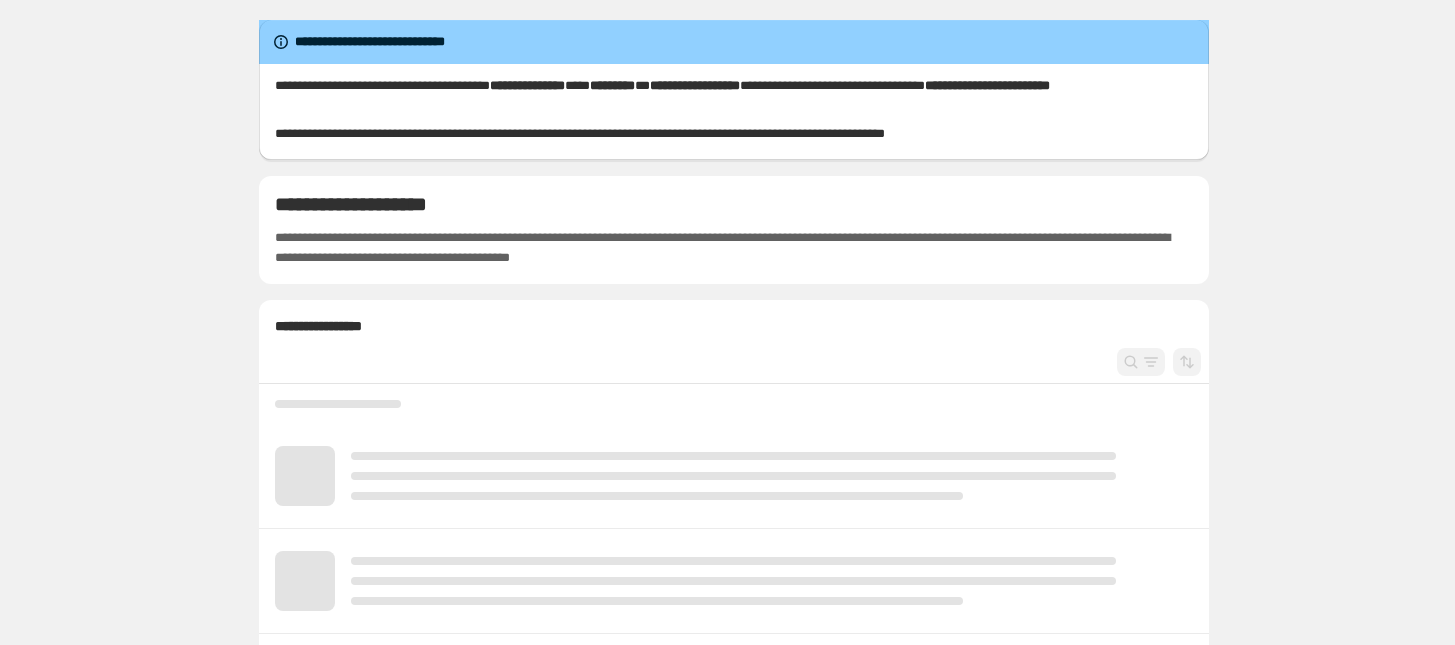 scroll, scrollTop: 0, scrollLeft: 0, axis: both 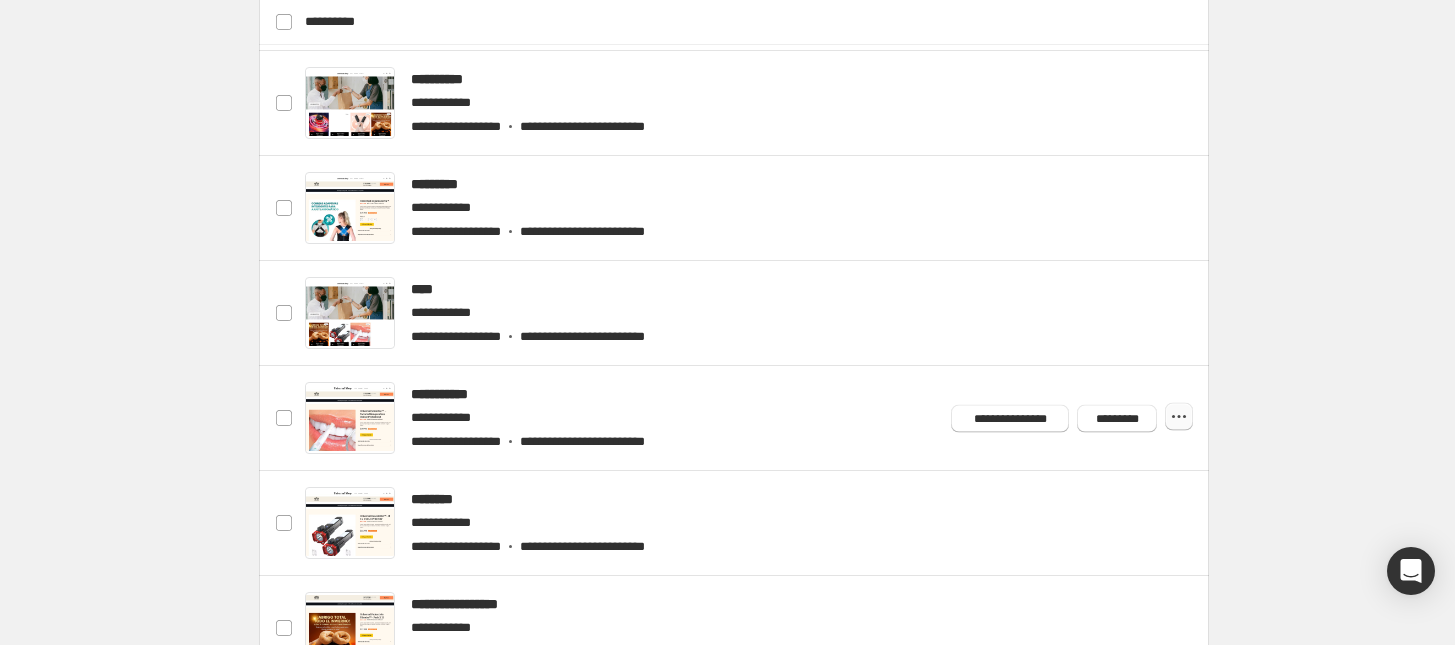 click at bounding box center [0, 0] 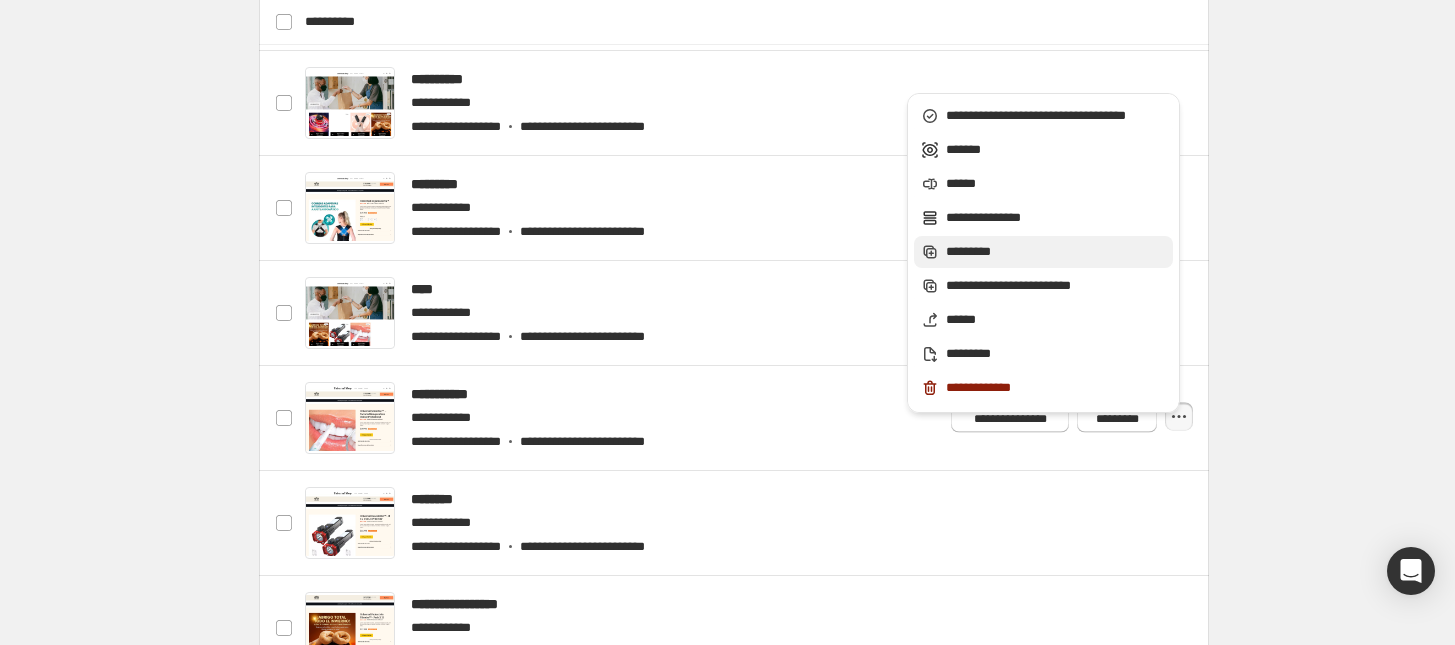 click on "*********" at bounding box center [1056, 116] 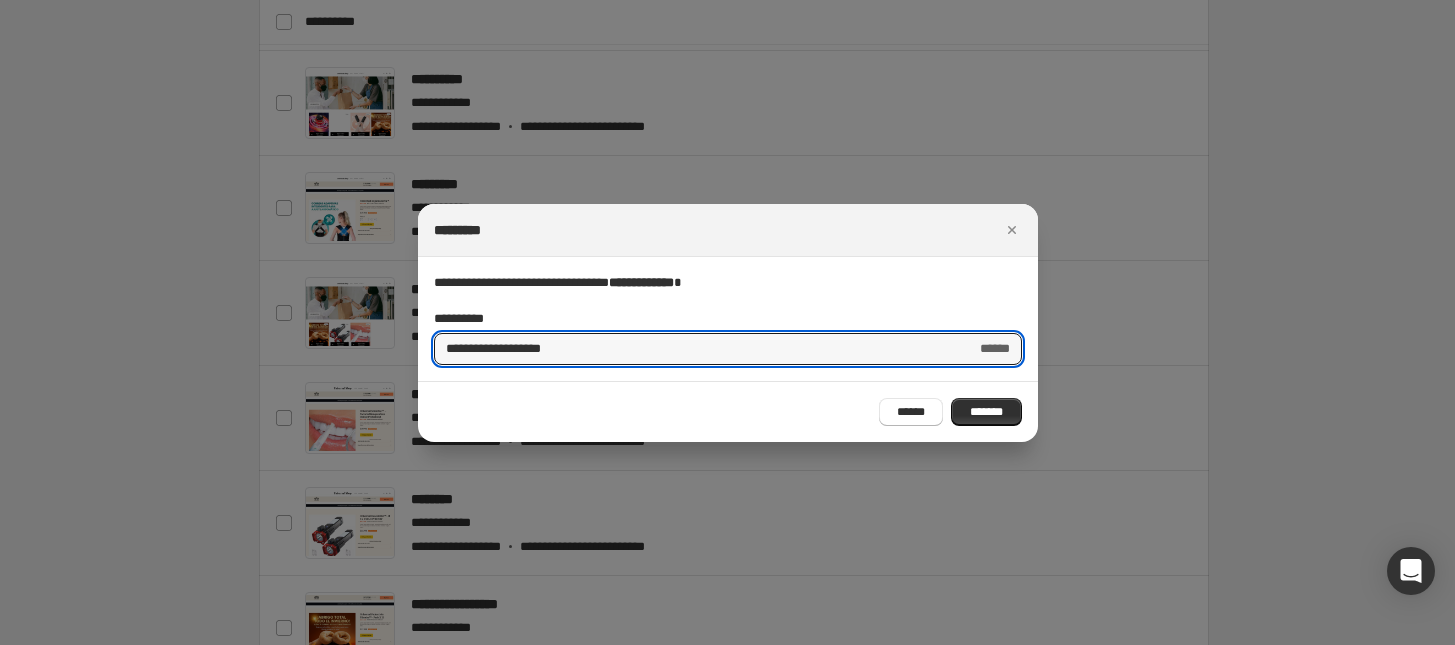 drag, startPoint x: 666, startPoint y: 346, endPoint x: 371, endPoint y: 342, distance: 295.02713 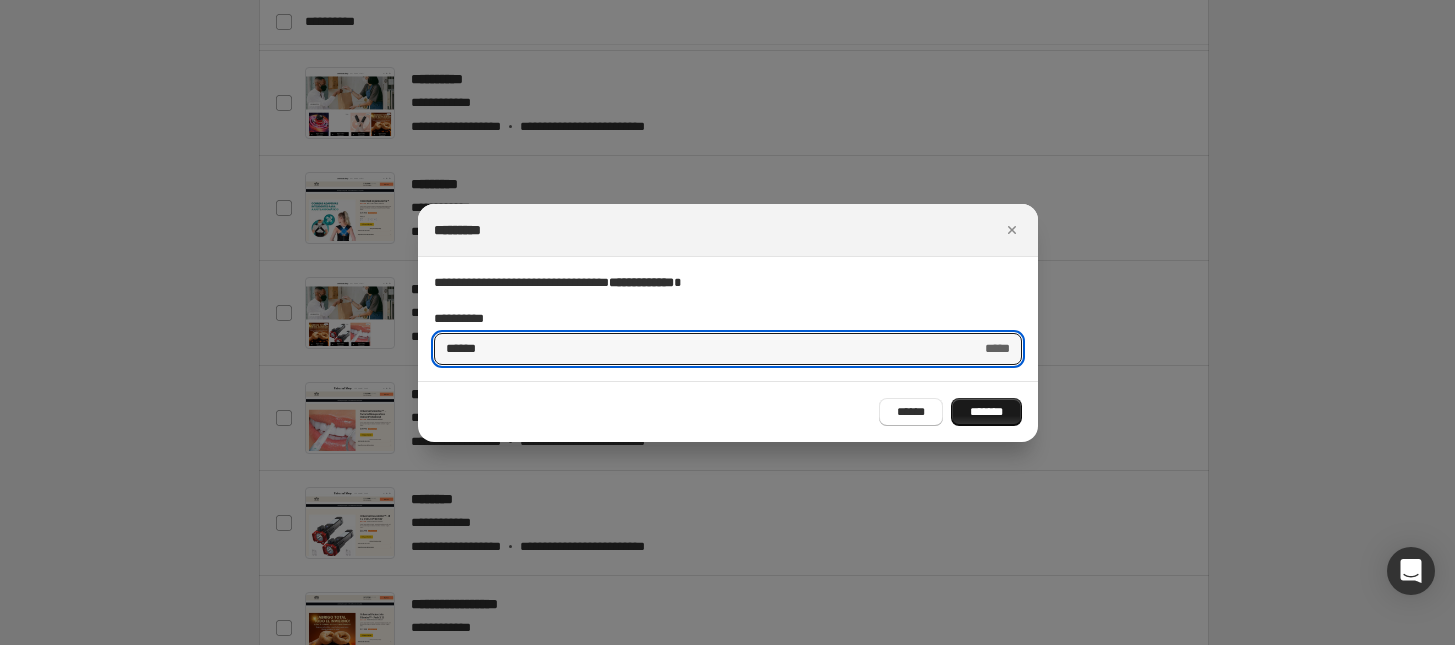 type on "******" 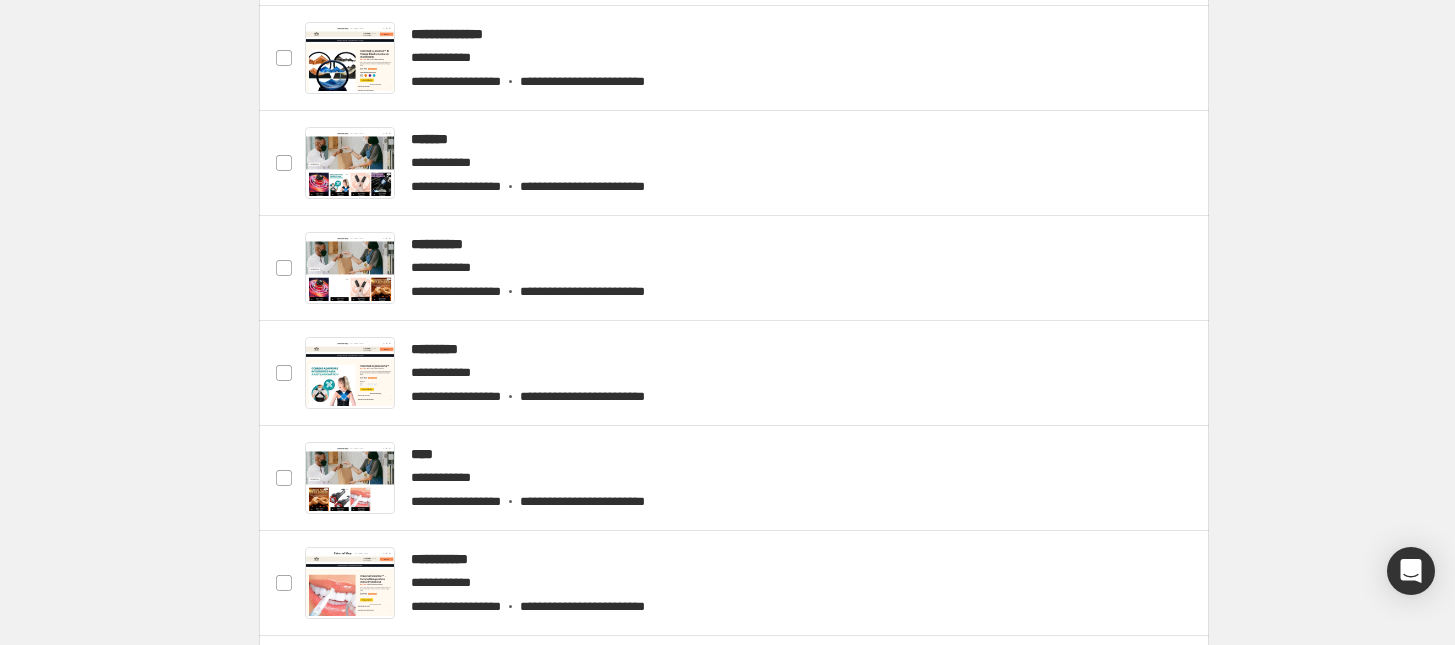 scroll, scrollTop: 0, scrollLeft: 0, axis: both 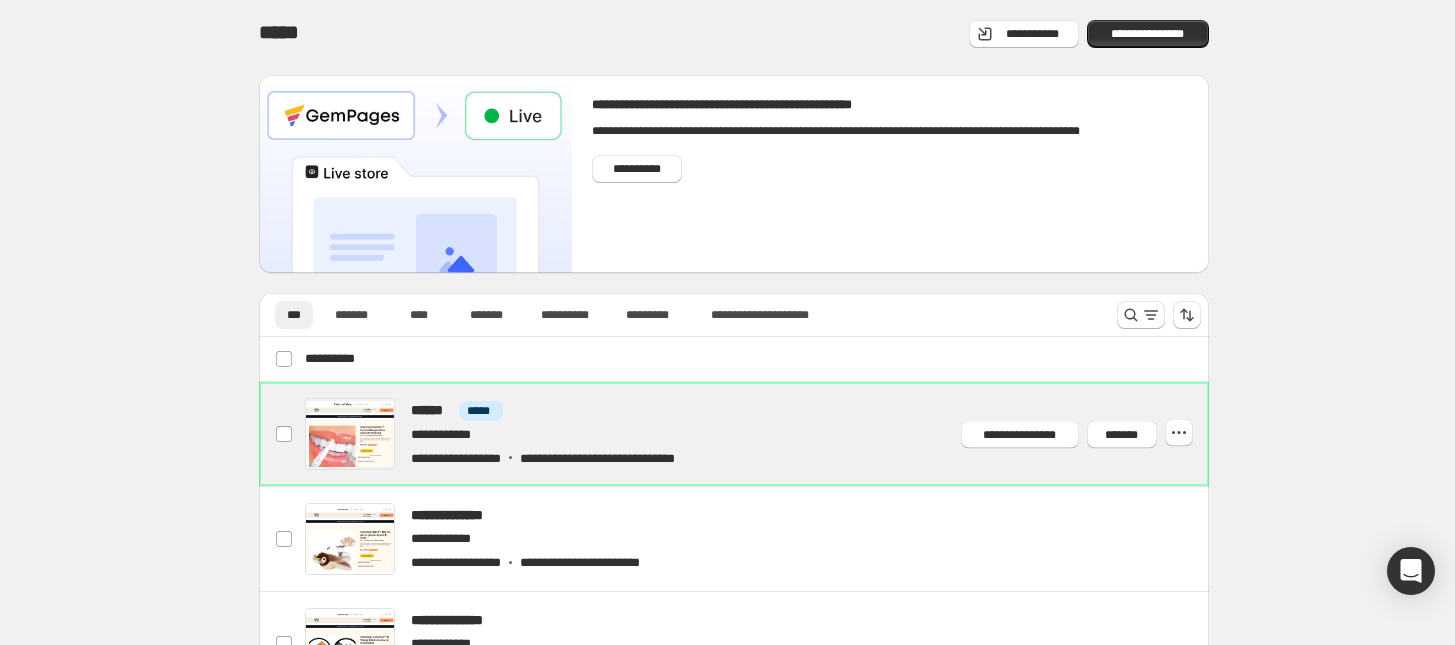 click at bounding box center (757, 434) 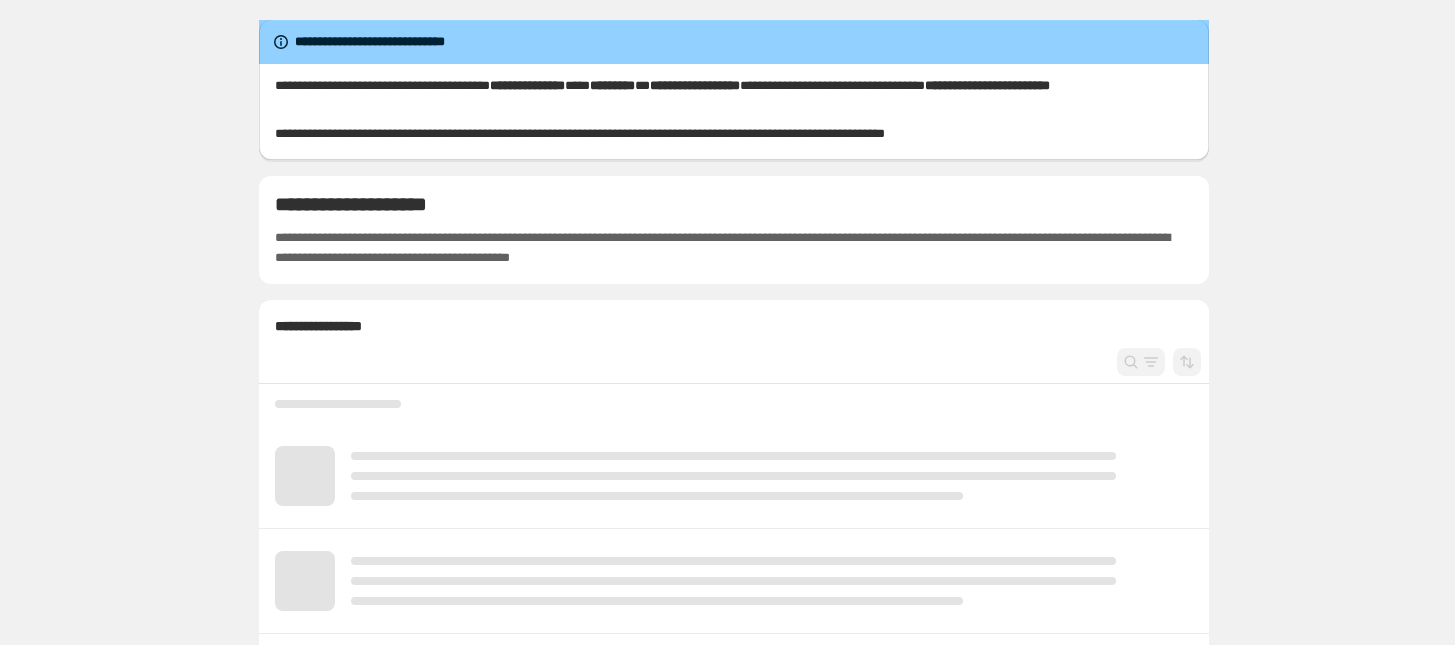 scroll, scrollTop: 0, scrollLeft: 0, axis: both 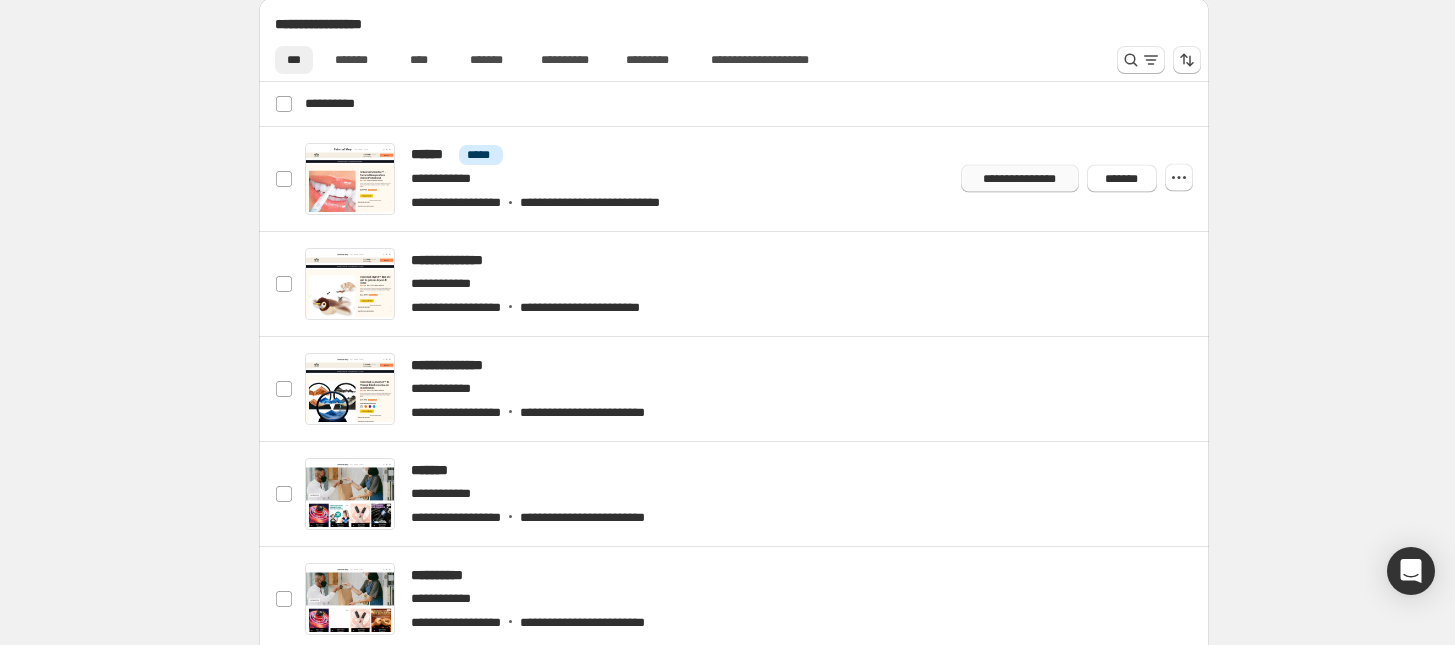 click on "**********" at bounding box center [1020, 179] 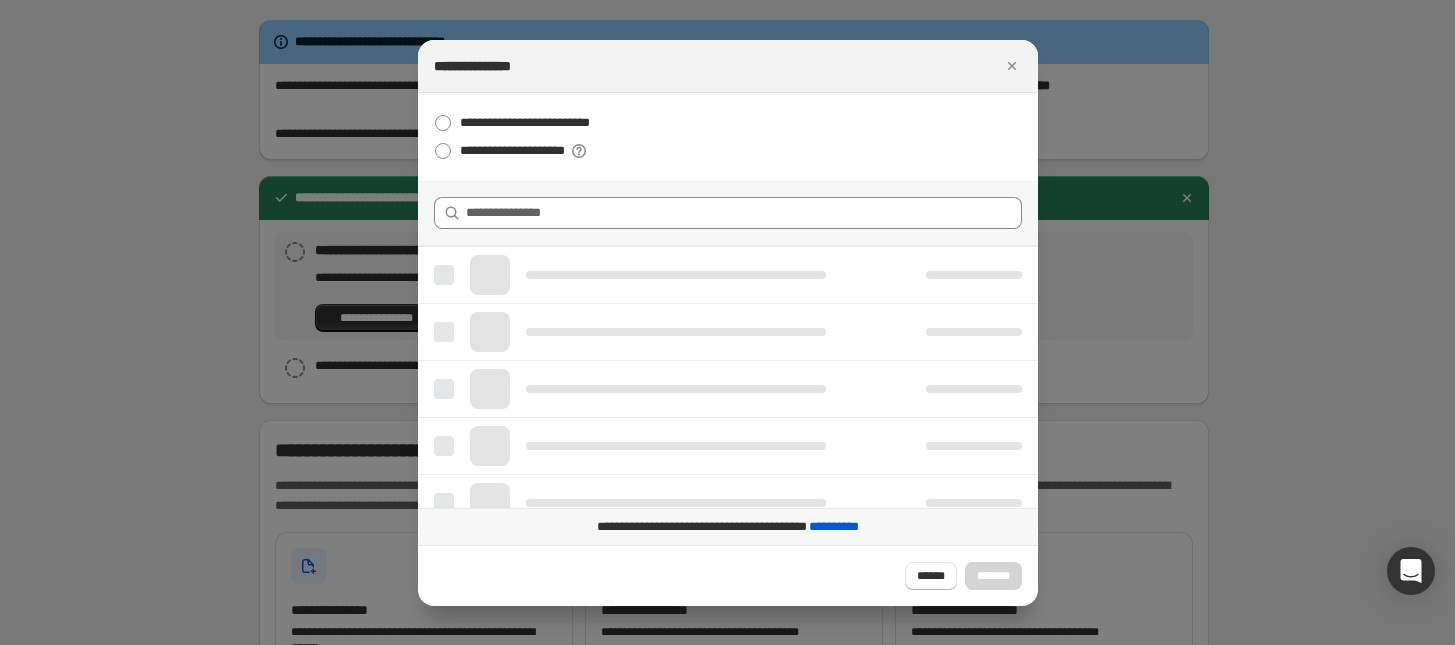 scroll, scrollTop: 0, scrollLeft: 0, axis: both 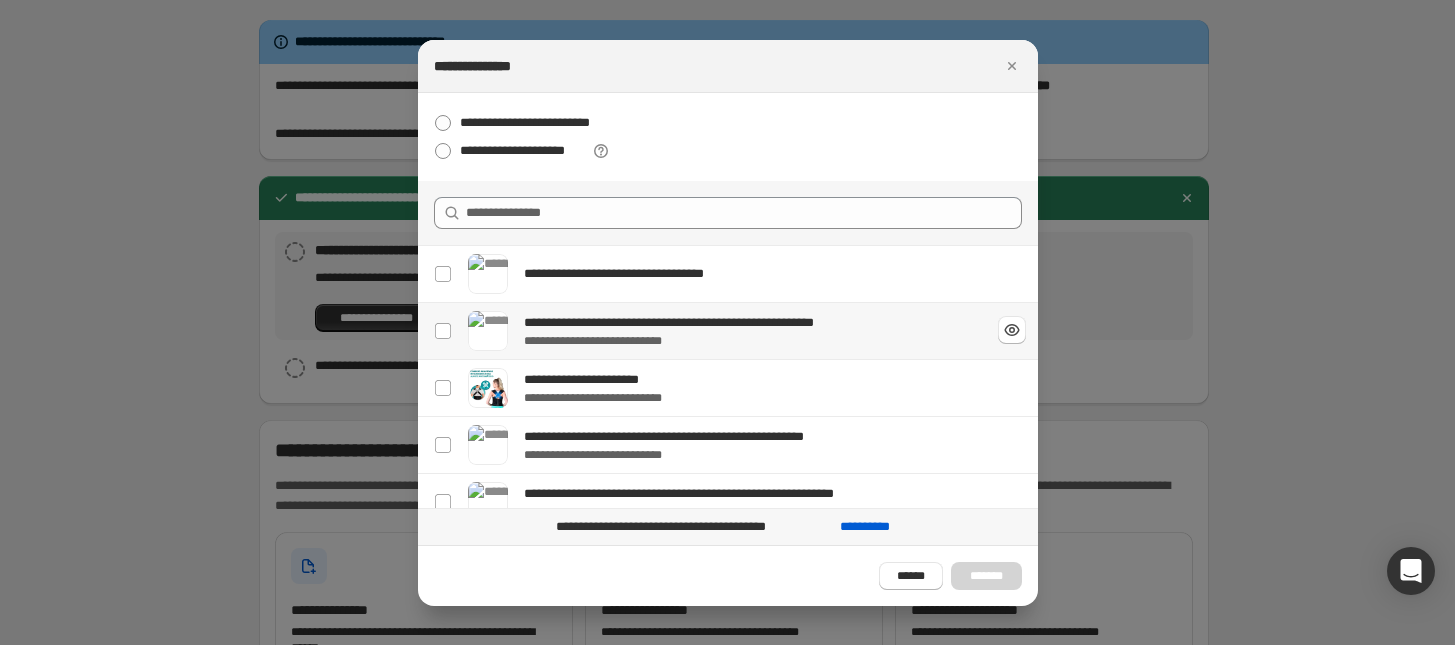click on "**********" at bounding box center (750, 331) 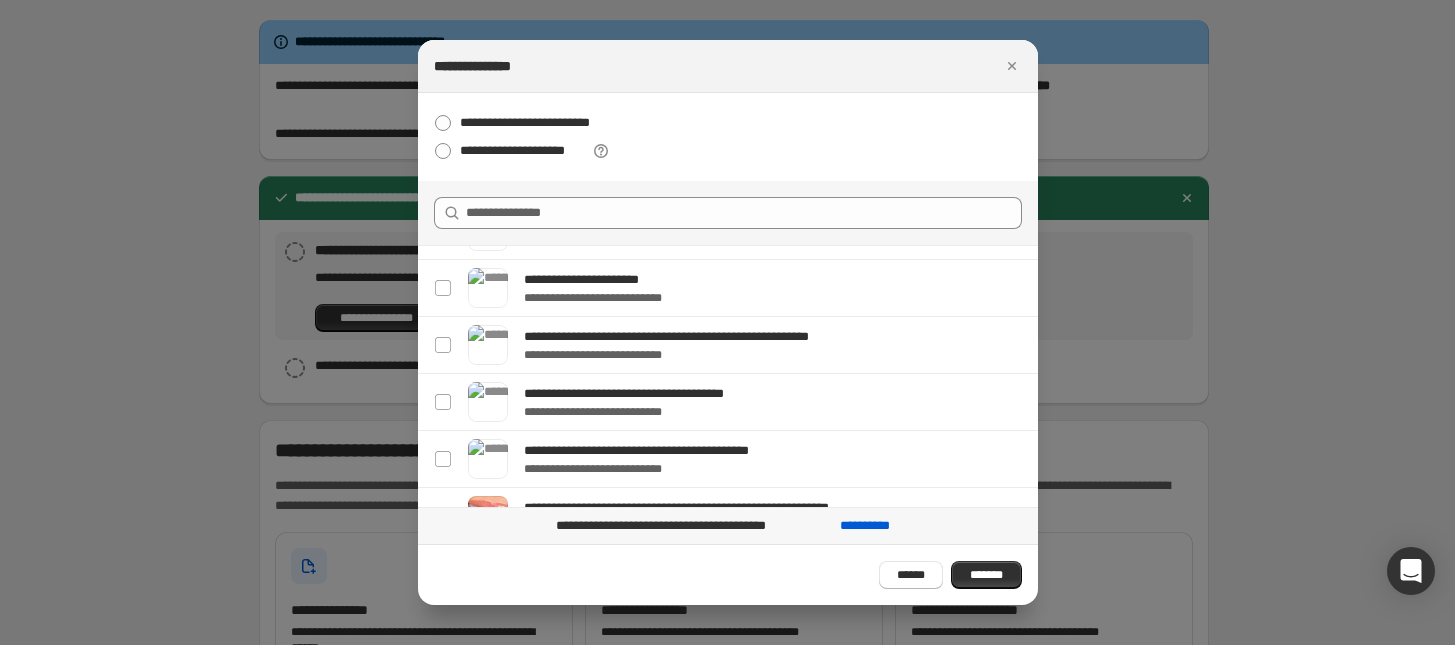 scroll, scrollTop: 308, scrollLeft: 0, axis: vertical 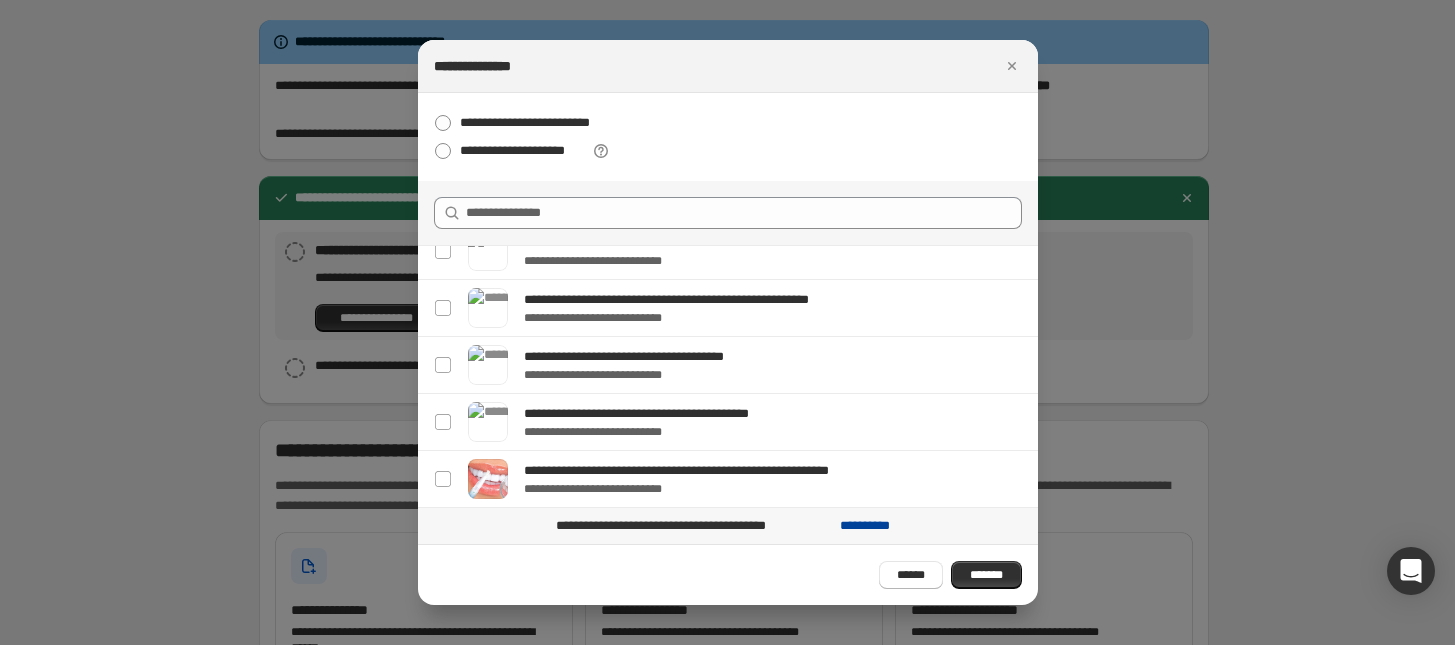 click on "**********" at bounding box center [864, 526] 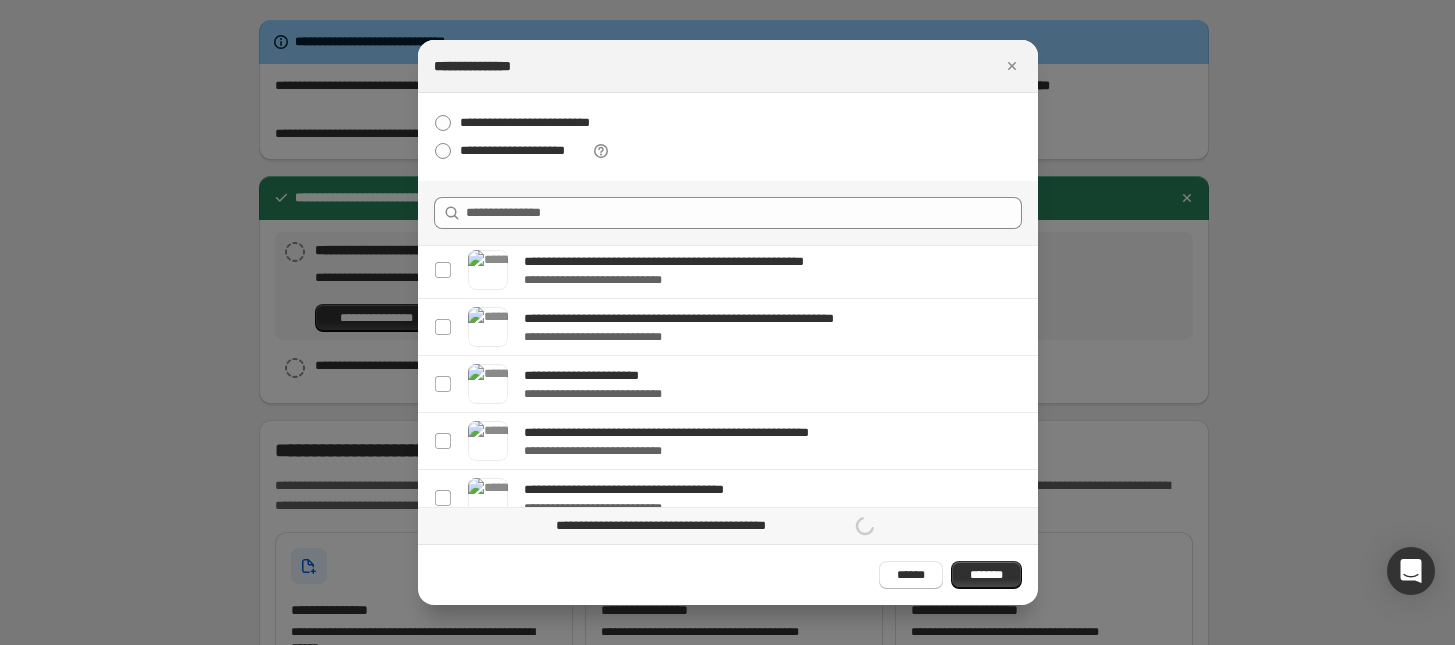 scroll, scrollTop: 0, scrollLeft: 0, axis: both 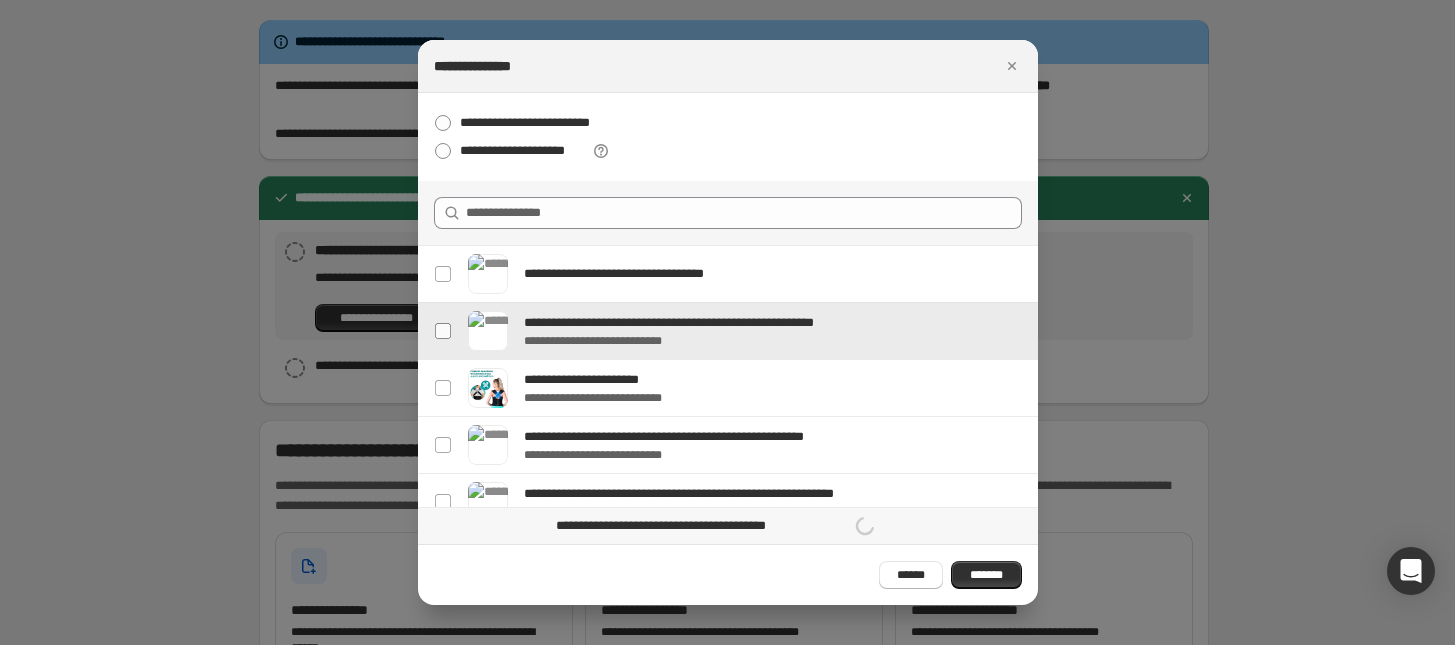 click at bounding box center (443, 331) 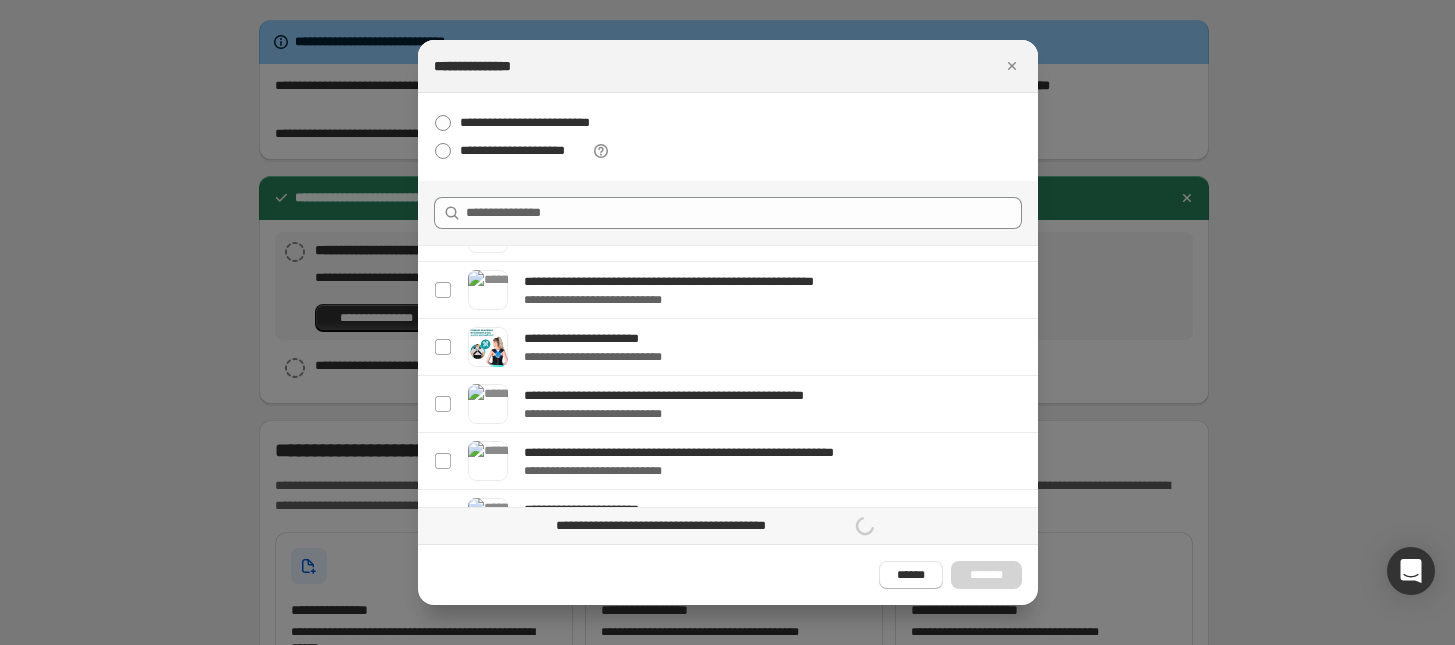 scroll, scrollTop: 308, scrollLeft: 0, axis: vertical 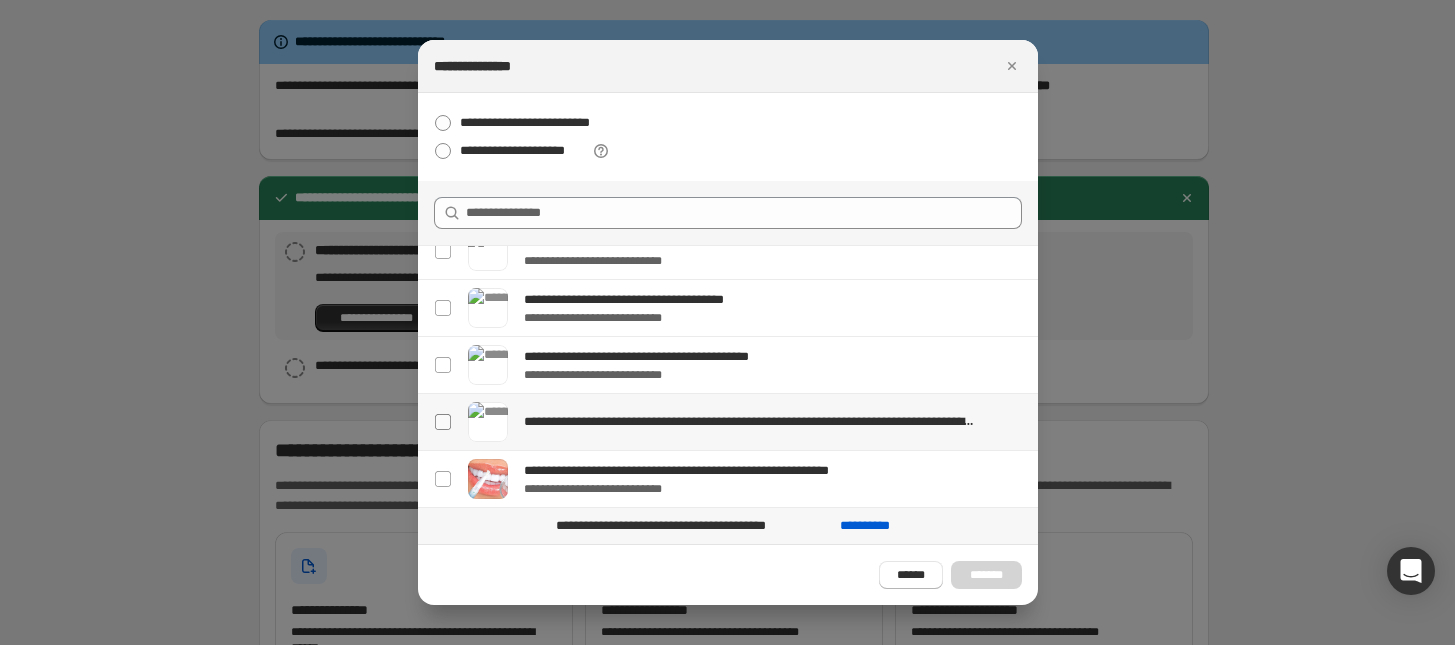 click at bounding box center (443, 422) 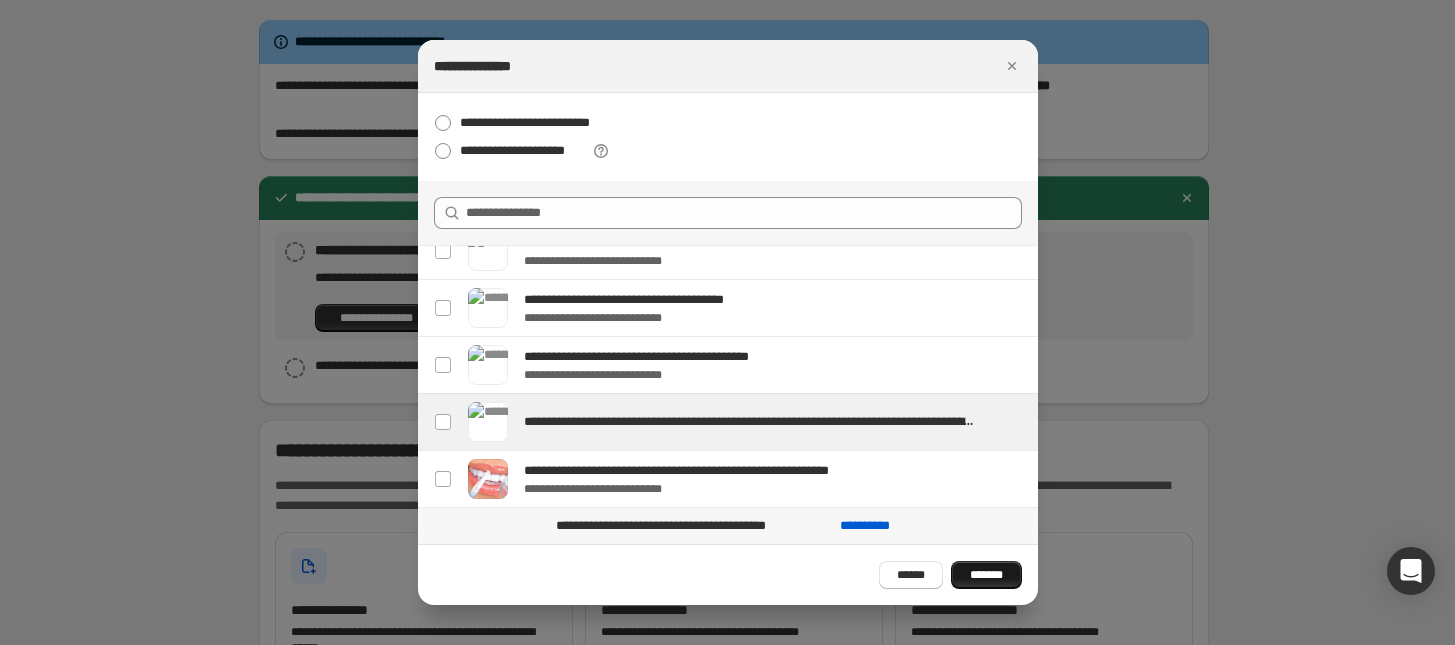 click on "*******" at bounding box center [986, 575] 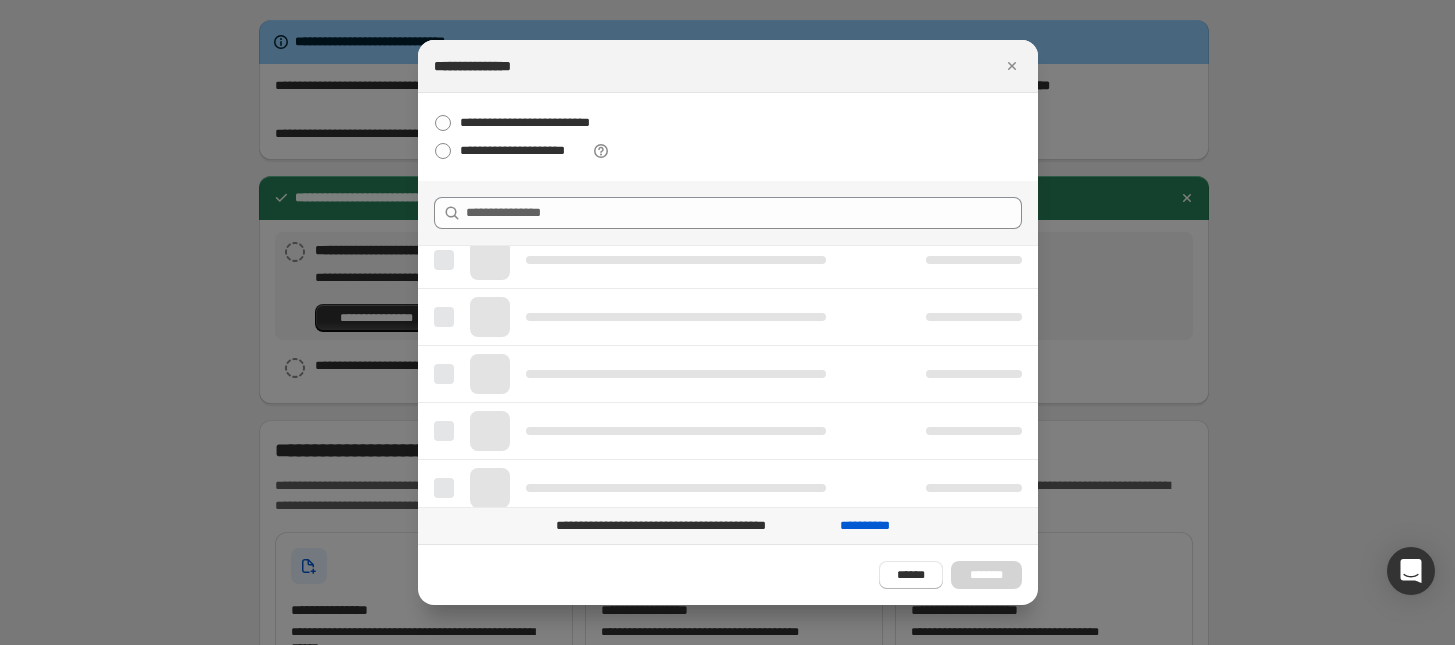 scroll, scrollTop: 0, scrollLeft: 0, axis: both 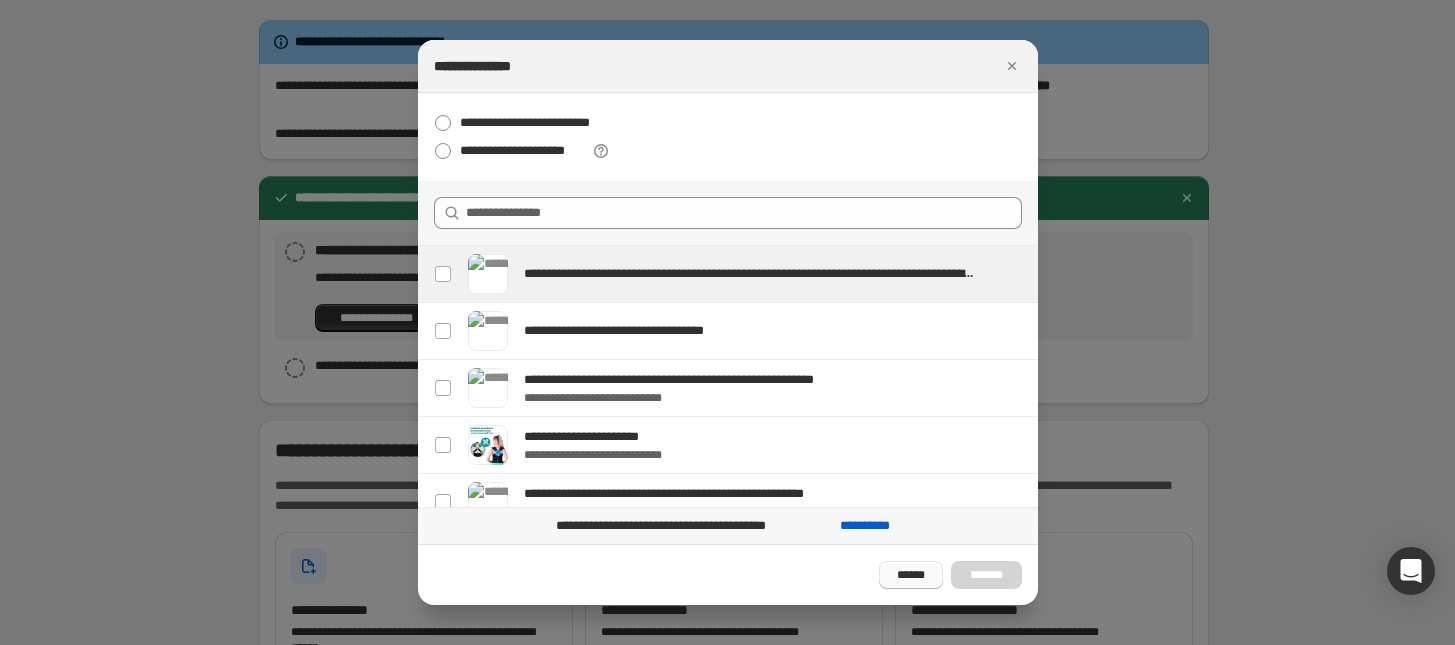 click on "******" at bounding box center (911, 575) 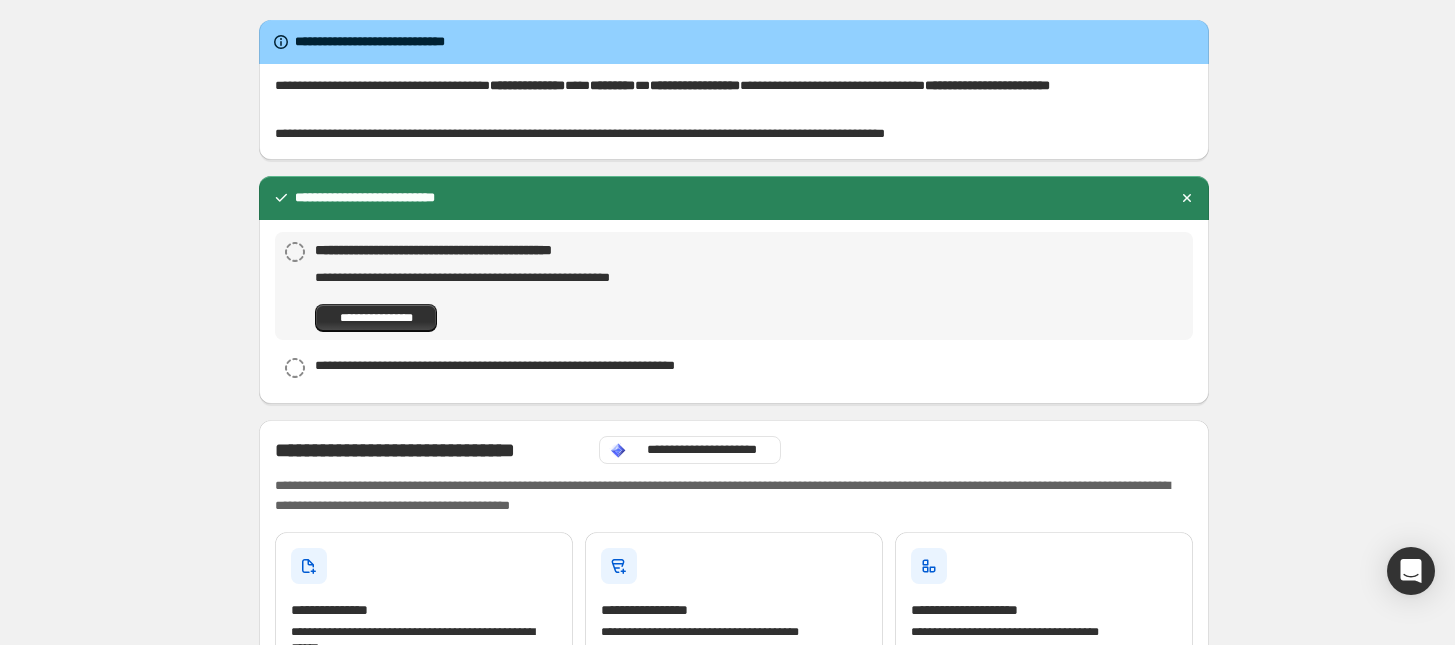 scroll, scrollTop: 958, scrollLeft: 0, axis: vertical 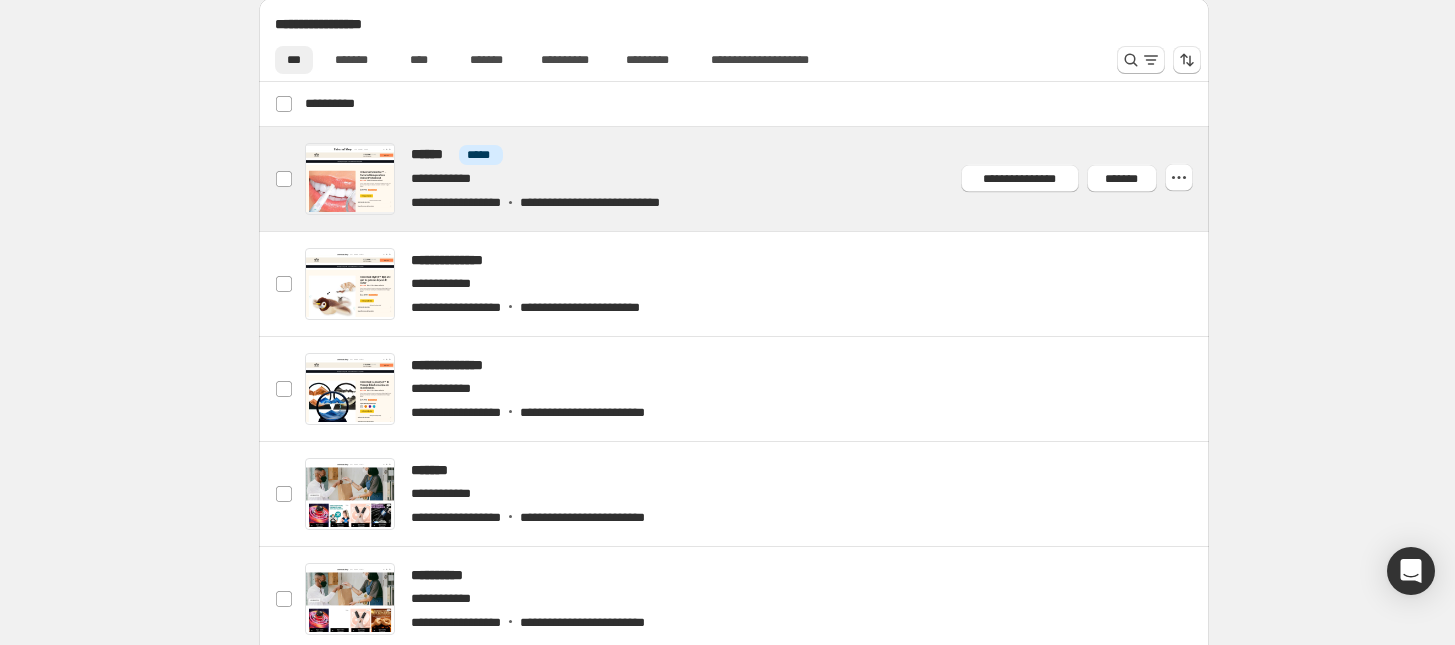 click at bounding box center [757, 179] 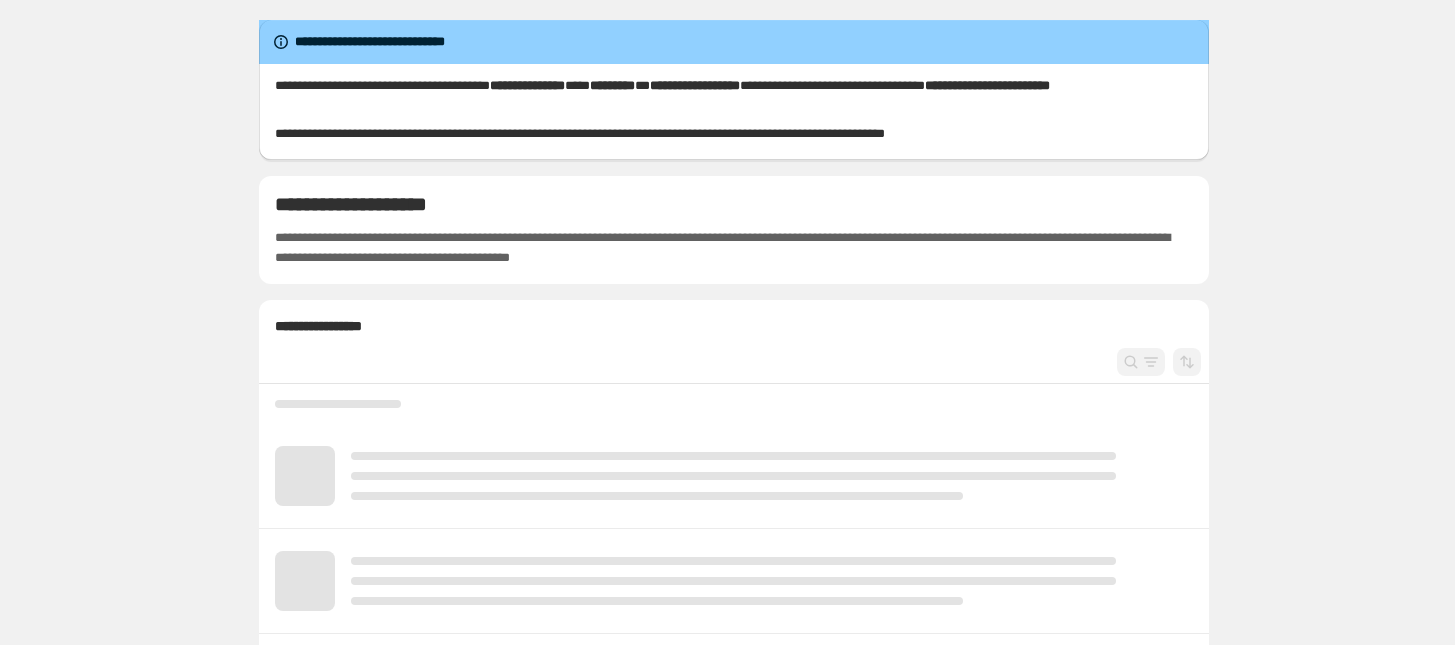 scroll, scrollTop: 0, scrollLeft: 0, axis: both 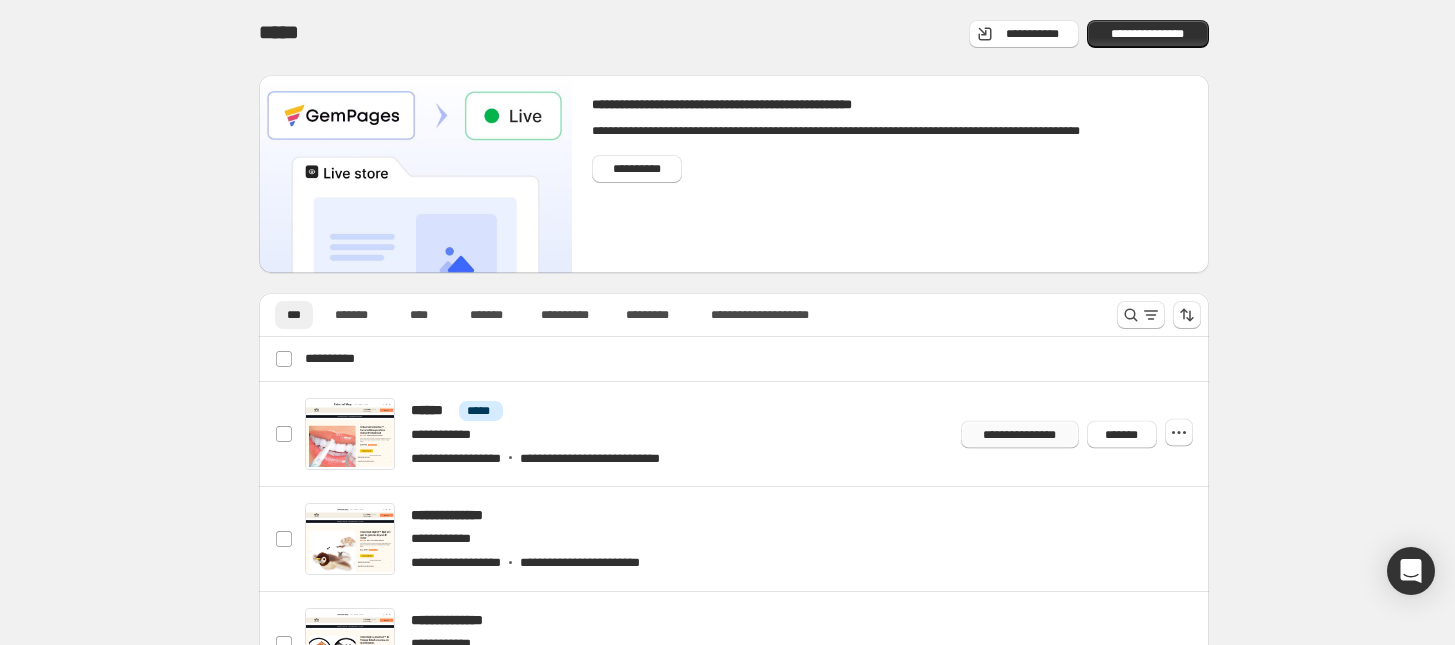 click on "**********" at bounding box center [1020, 434] 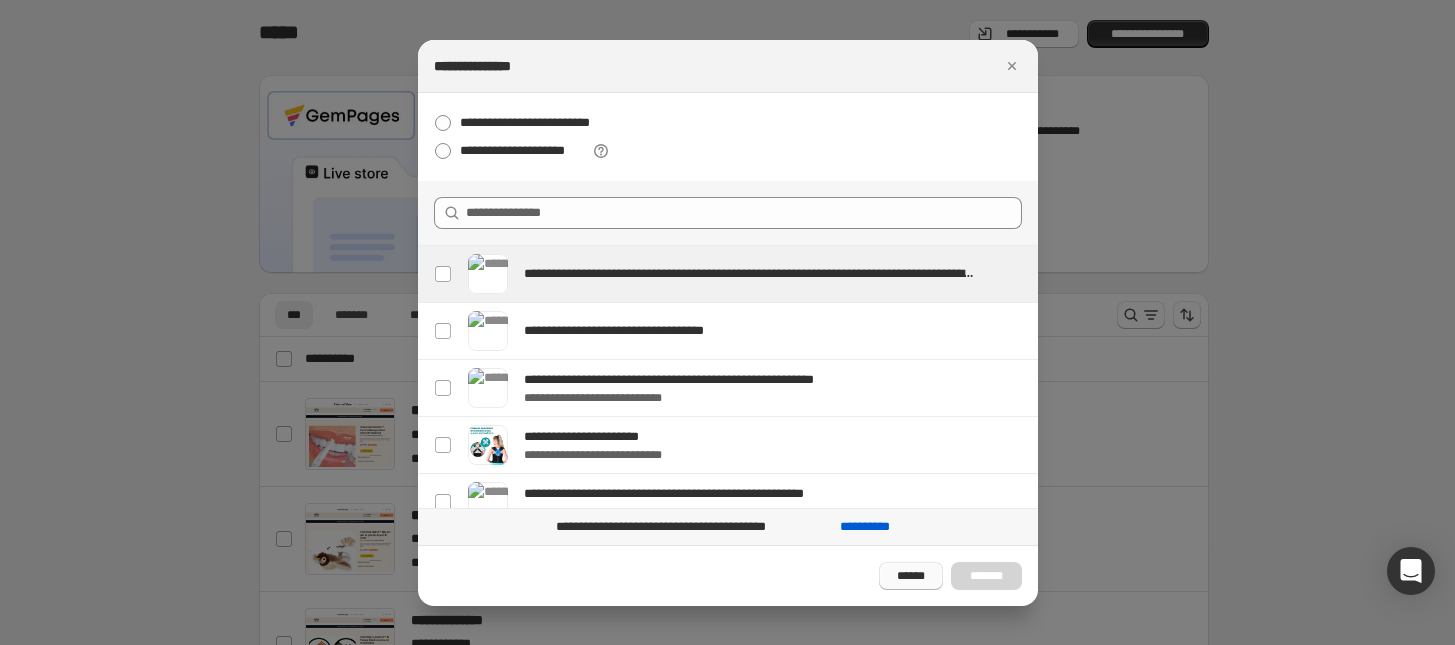 click on "******" at bounding box center (911, 576) 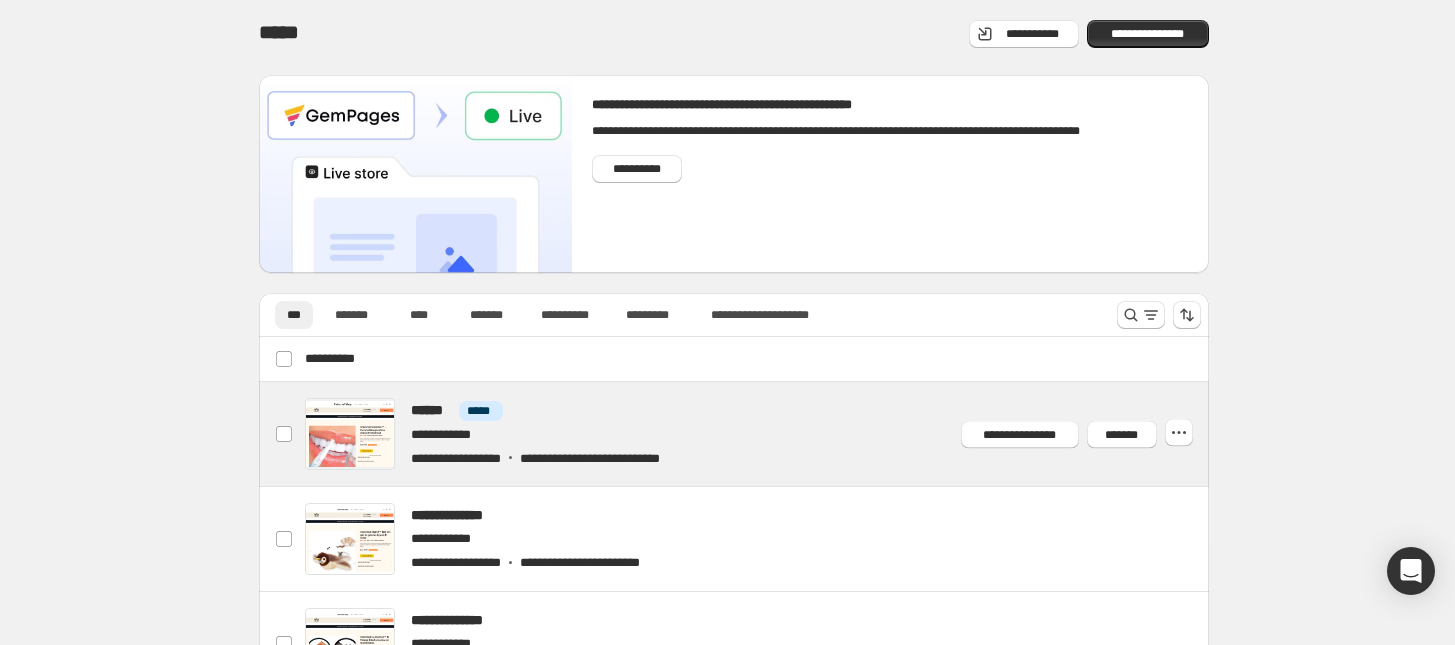 click at bounding box center [757, 434] 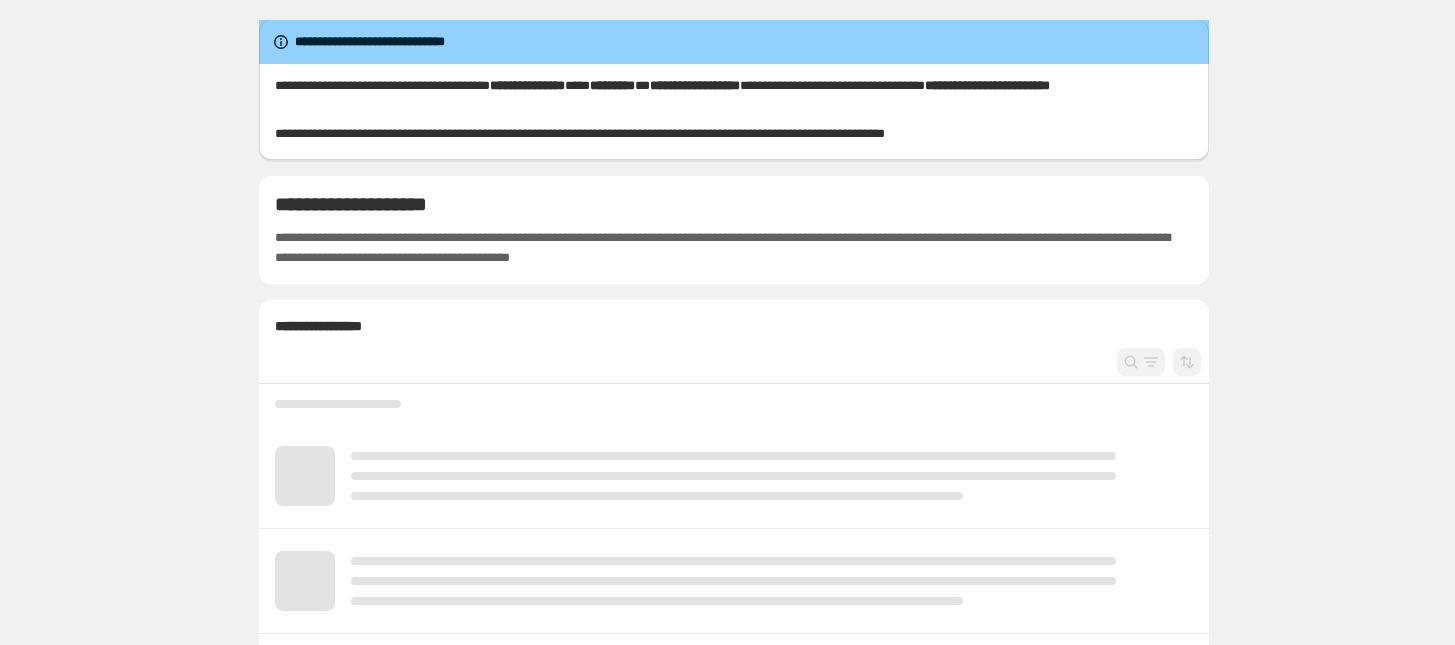 scroll, scrollTop: 0, scrollLeft: 0, axis: both 